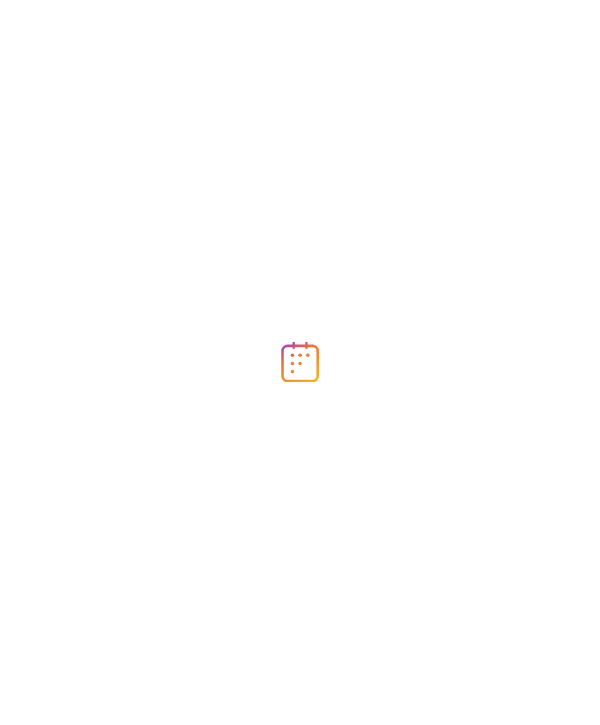 scroll, scrollTop: 0, scrollLeft: 0, axis: both 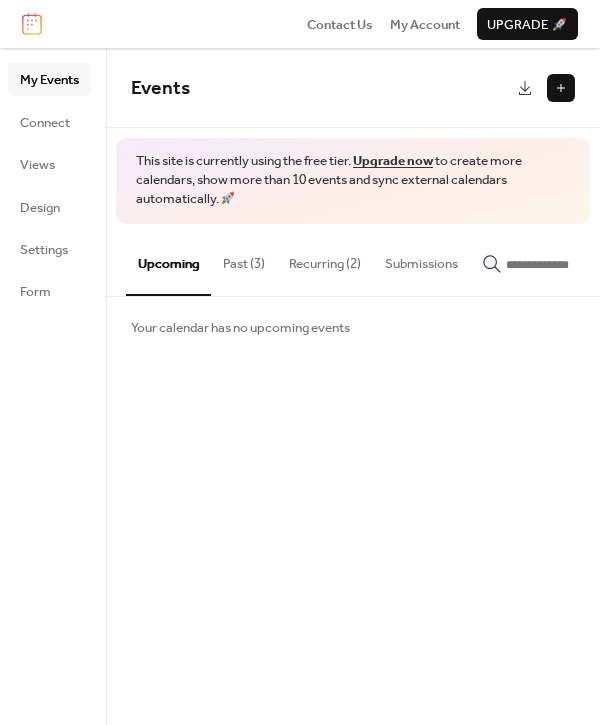 click at bounding box center [561, 88] 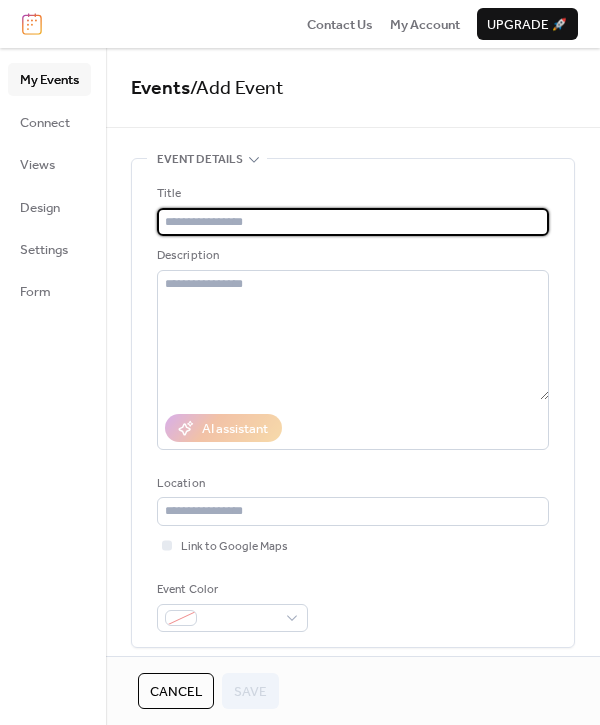 click at bounding box center (353, 222) 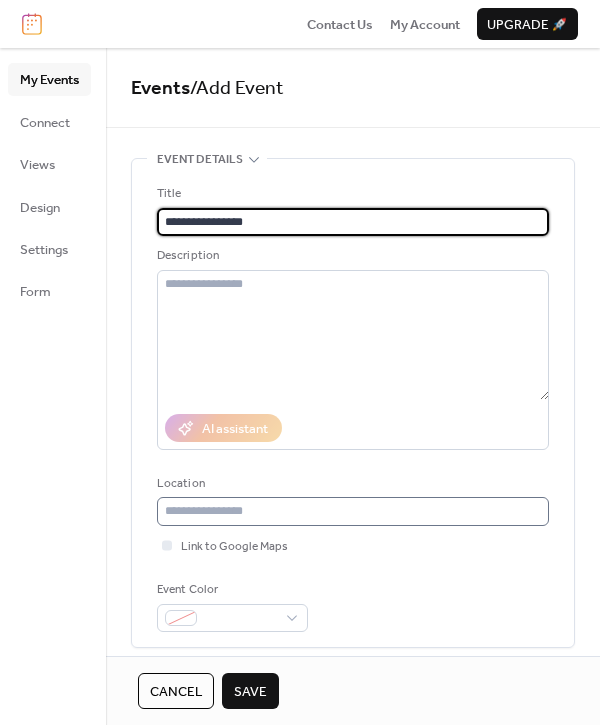 type on "**********" 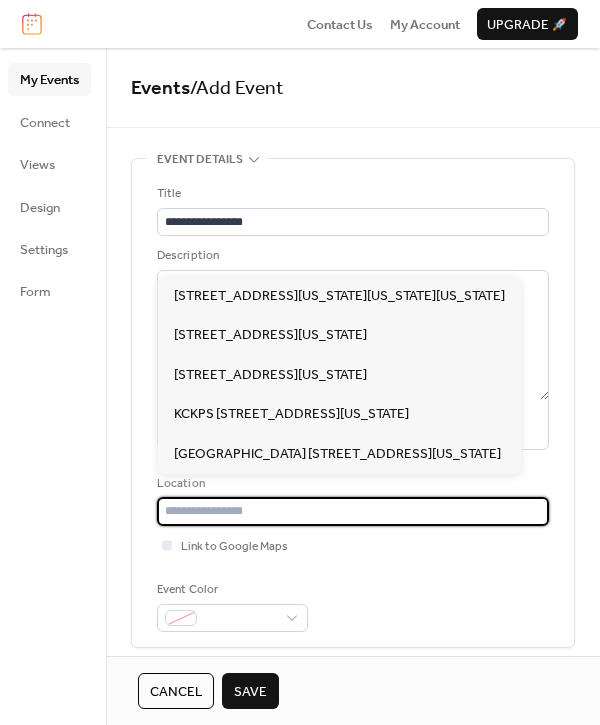 click at bounding box center [353, 511] 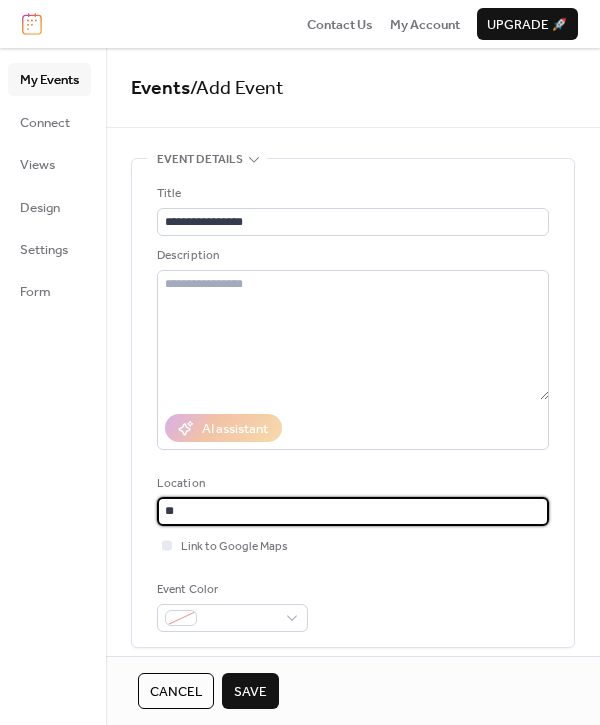type on "*" 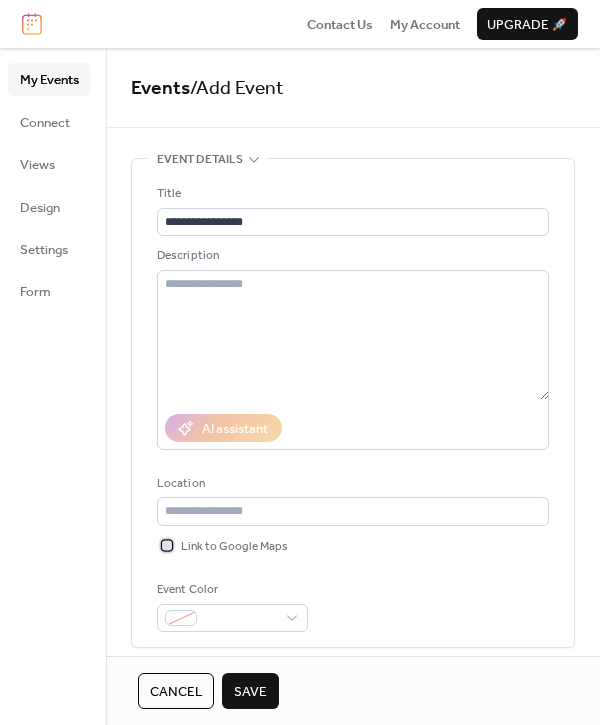 click at bounding box center [167, 545] 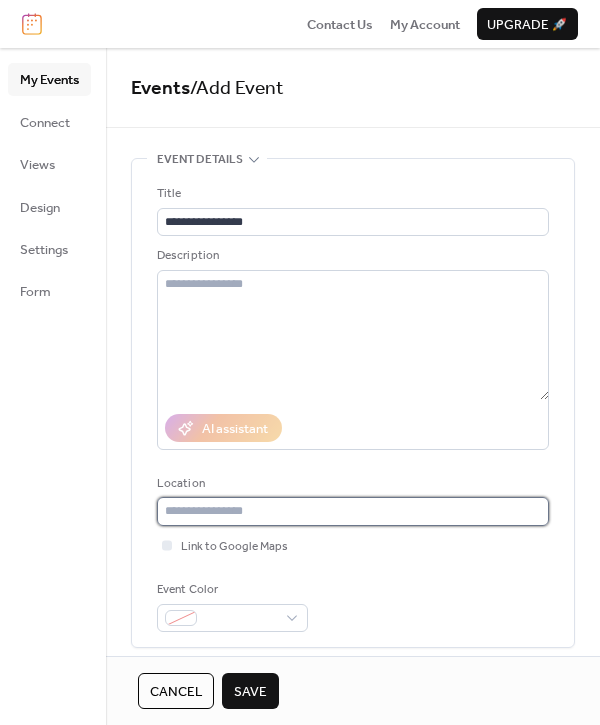 click at bounding box center (353, 511) 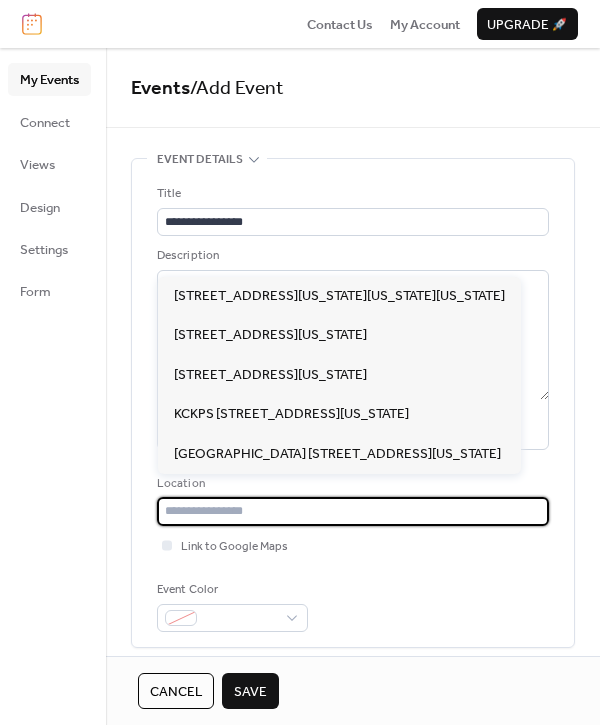 paste on "**********" 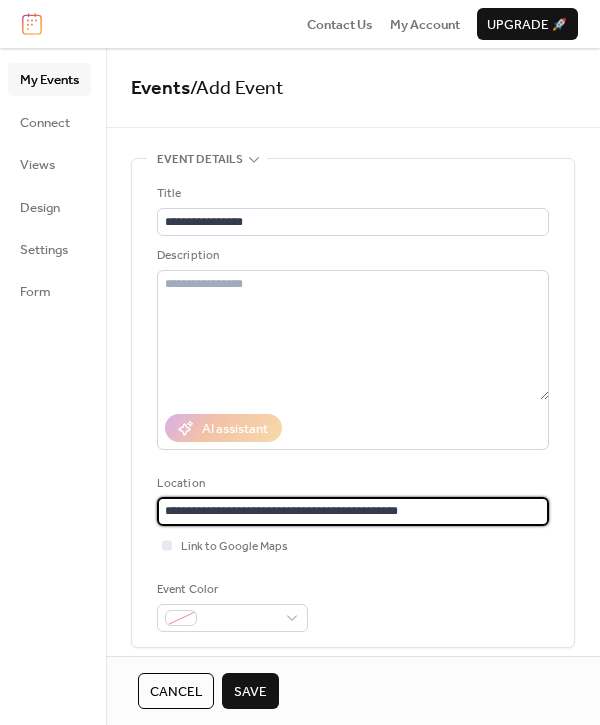 type on "**********" 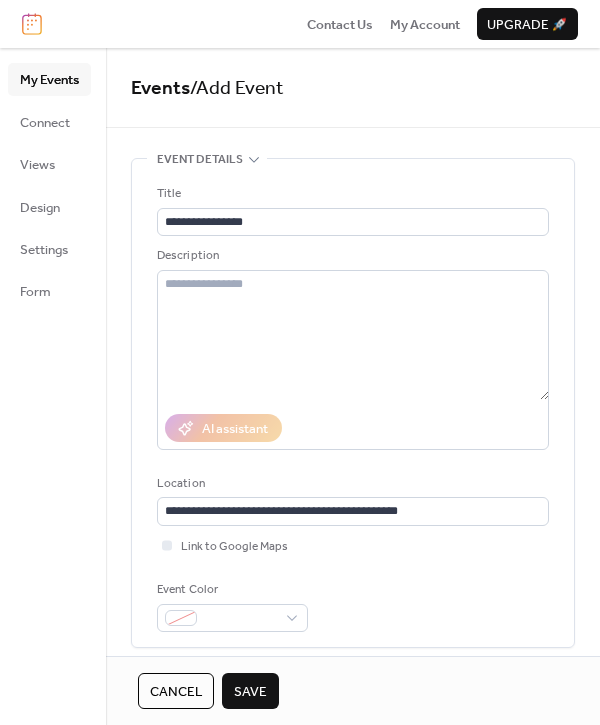 click on "**********" at bounding box center [353, 408] 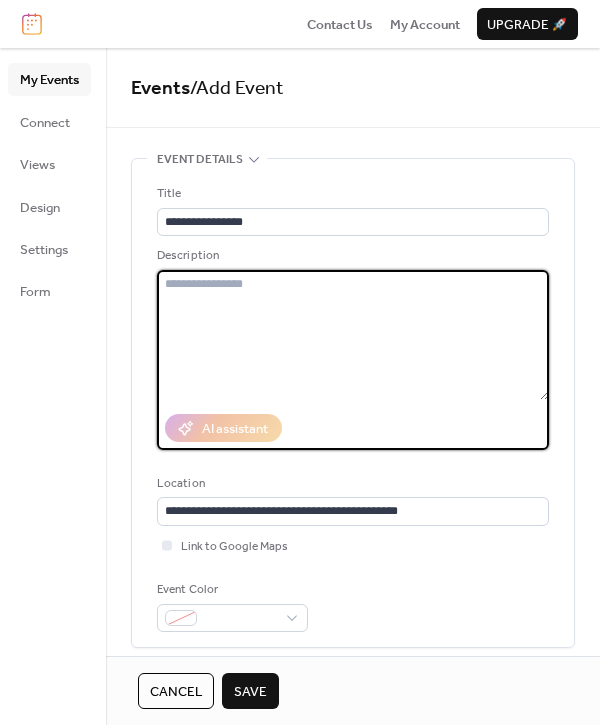 click at bounding box center (353, 335) 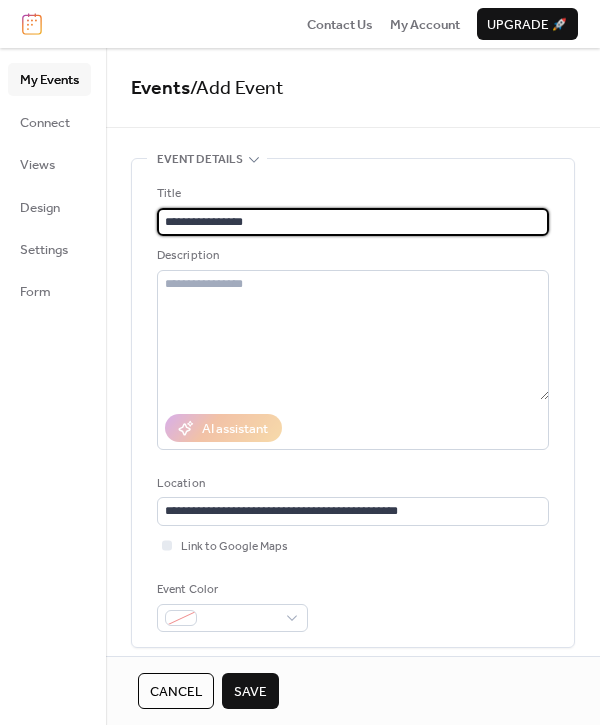 drag, startPoint x: 279, startPoint y: 216, endPoint x: 157, endPoint y: 215, distance: 122.0041 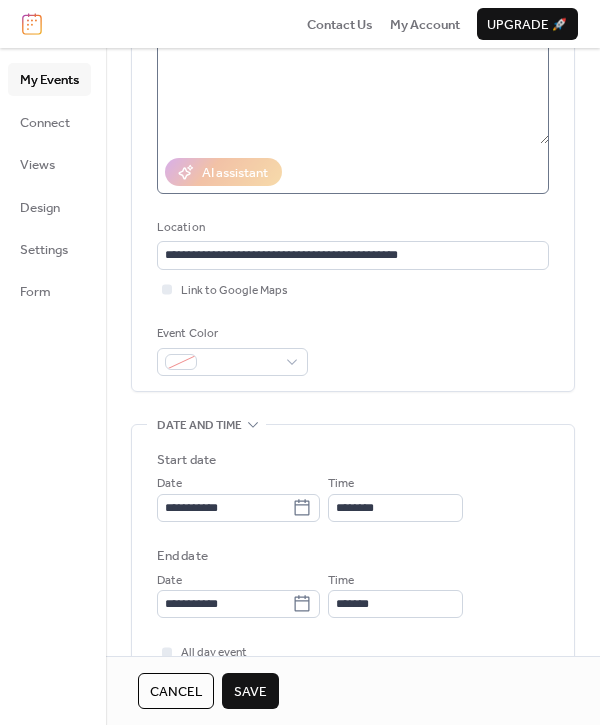 scroll, scrollTop: 345, scrollLeft: 0, axis: vertical 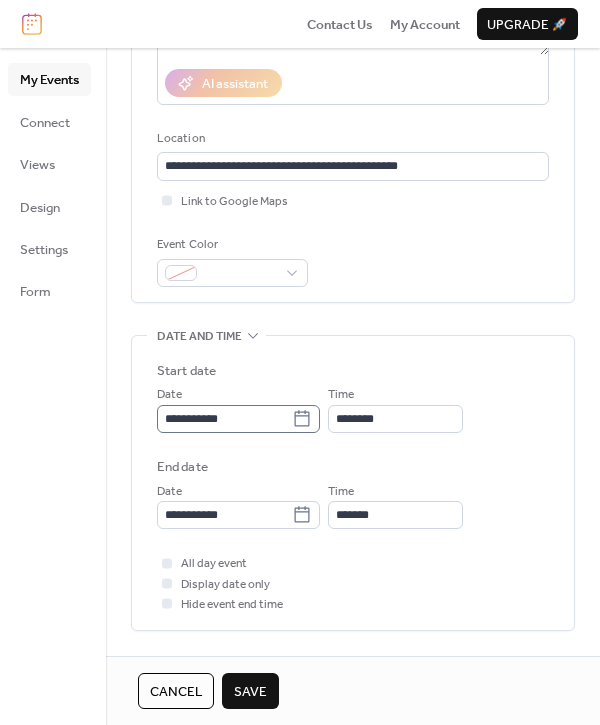 type on "**********" 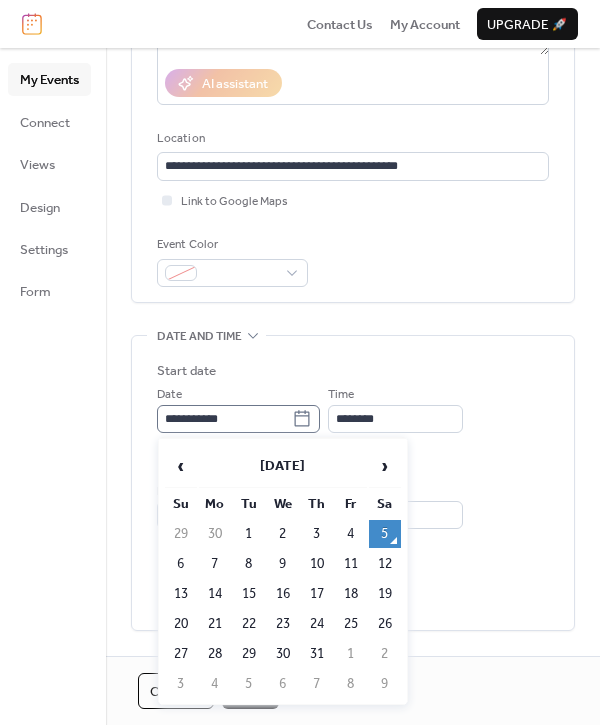 click 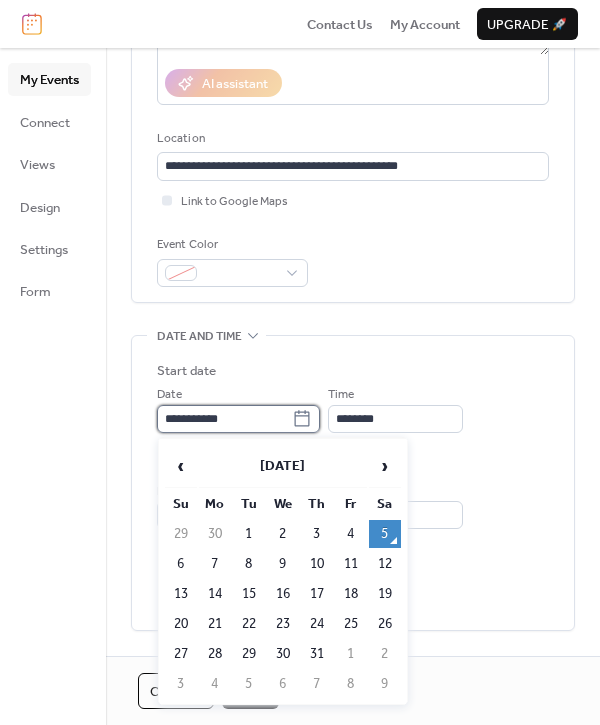click on "**********" at bounding box center [224, 419] 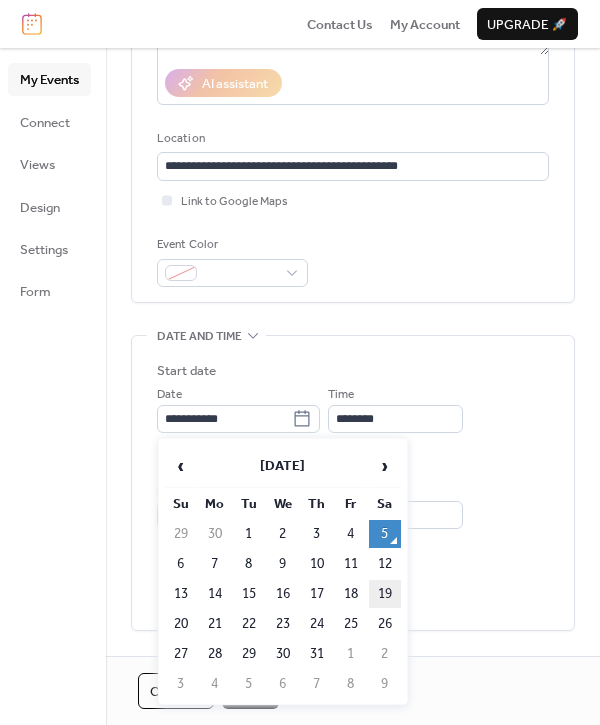 click on "19" at bounding box center [385, 594] 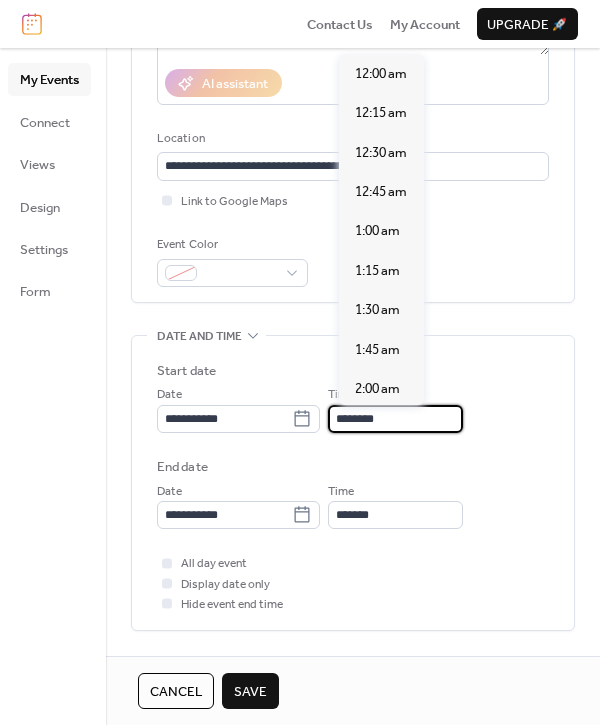 click on "********" at bounding box center [395, 419] 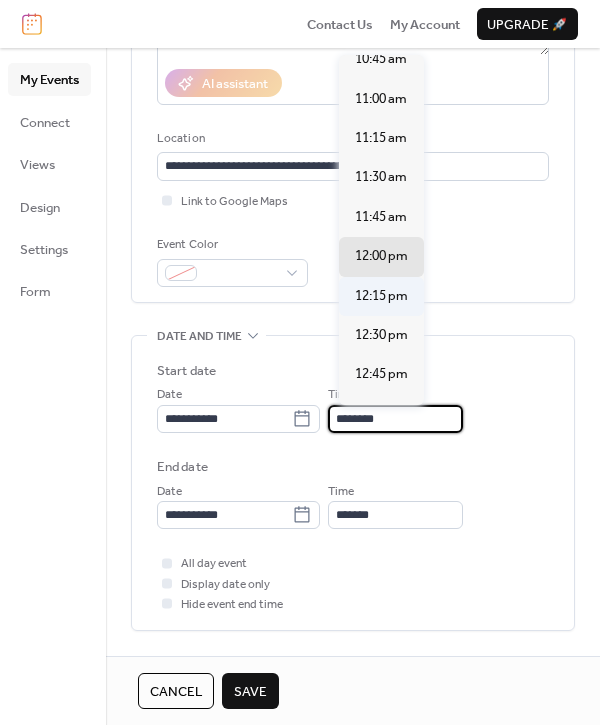 scroll, scrollTop: 1699, scrollLeft: 0, axis: vertical 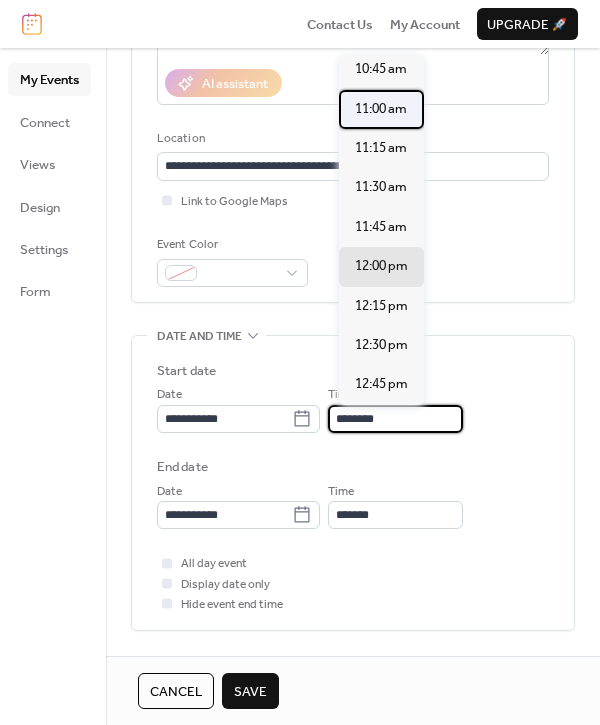 click on "11:00 am" at bounding box center [381, 109] 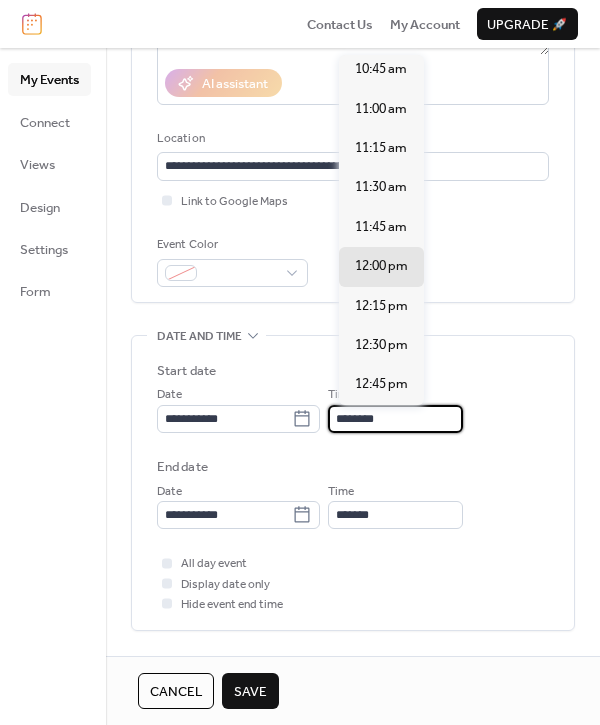type on "********" 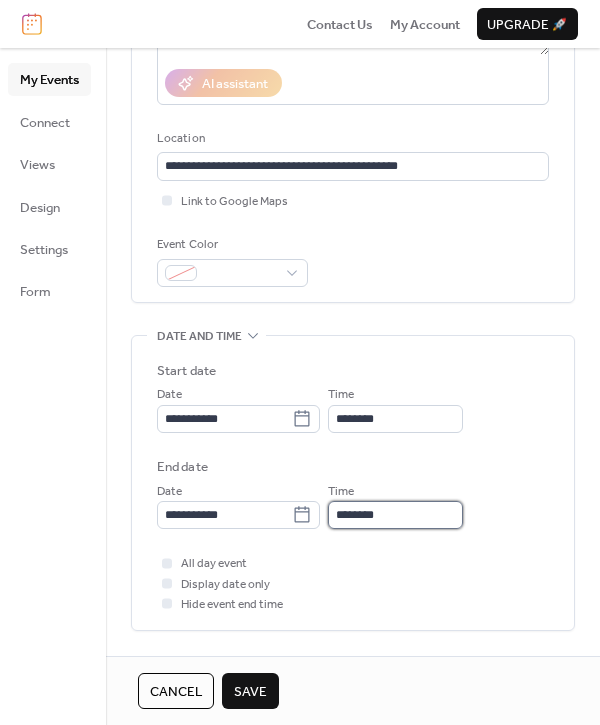 click on "********" at bounding box center [395, 515] 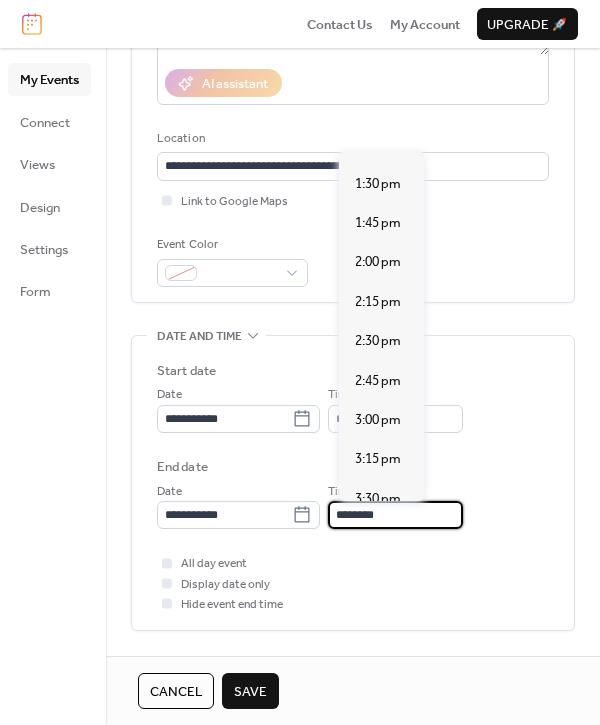 scroll, scrollTop: 348, scrollLeft: 0, axis: vertical 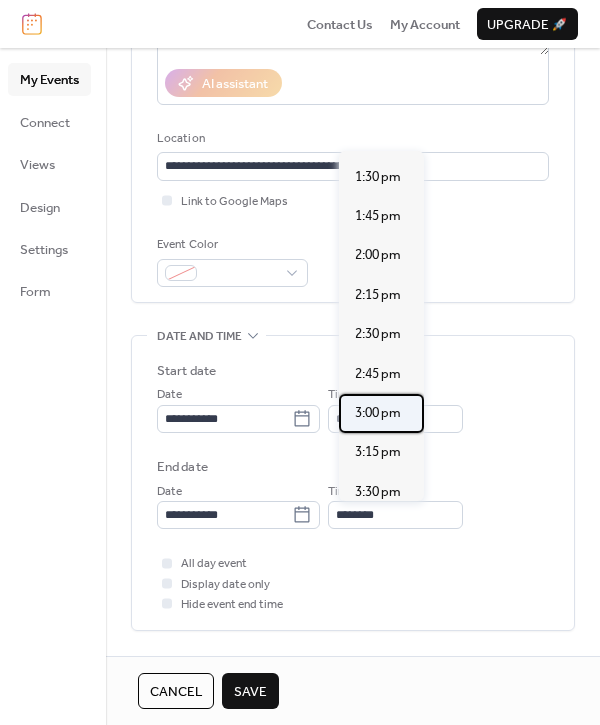 click on "3:00 pm" at bounding box center (378, 413) 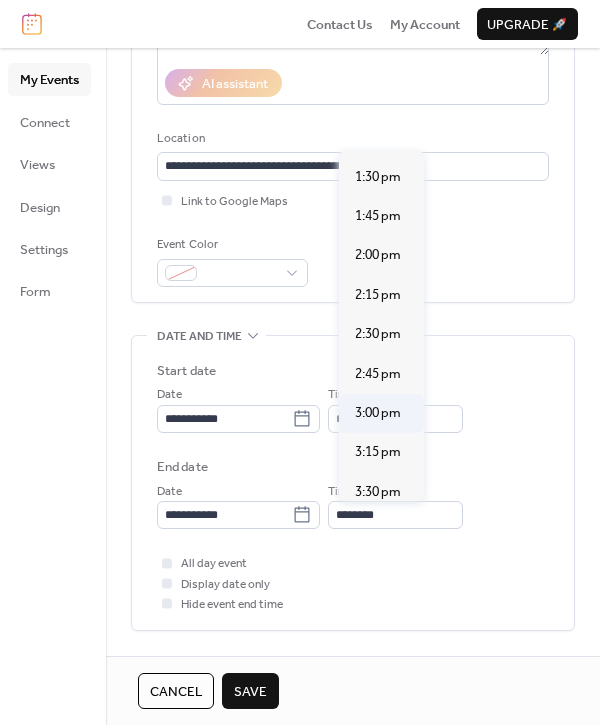 type on "*******" 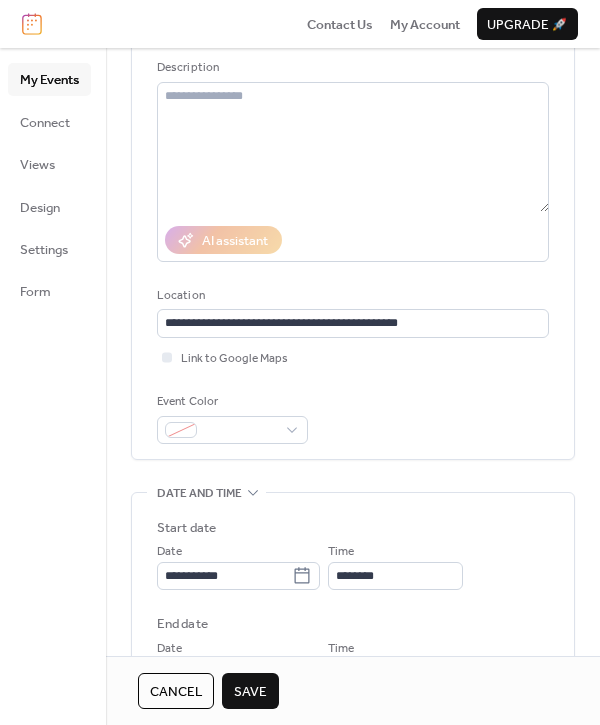 scroll, scrollTop: 36, scrollLeft: 0, axis: vertical 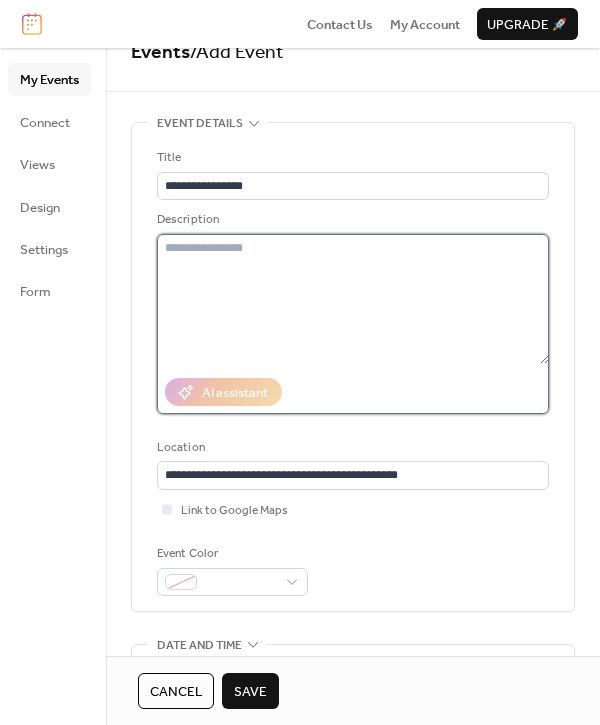 click at bounding box center (353, 299) 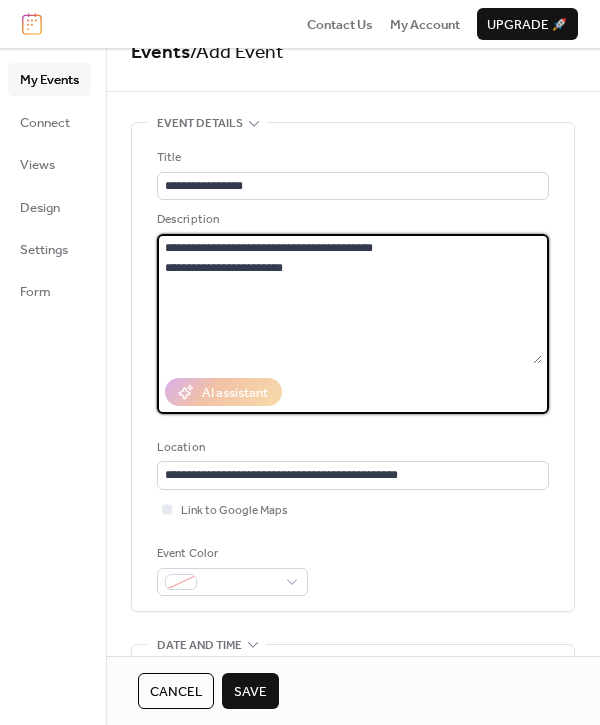 paste on "**********" 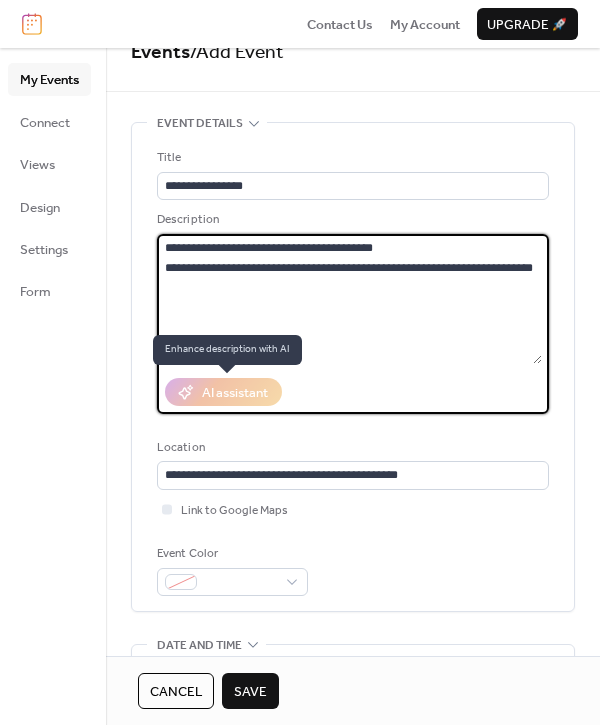 type on "**********" 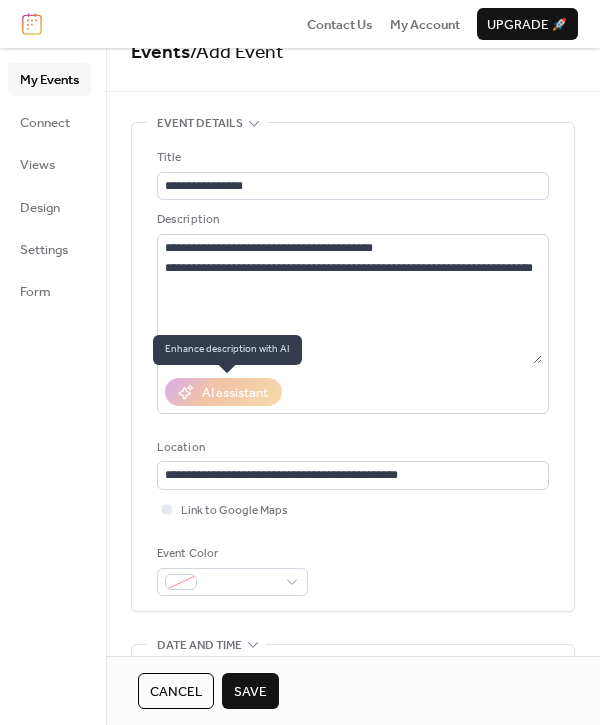 click on "AI assistant" at bounding box center (223, 392) 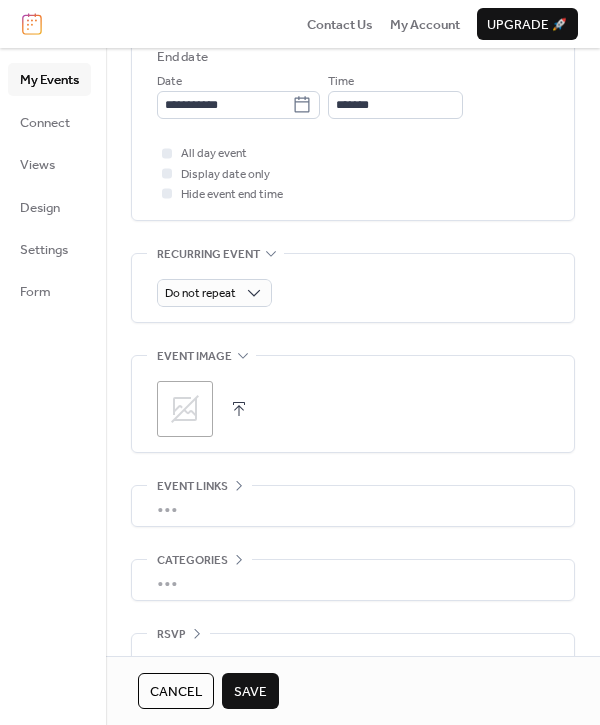 scroll, scrollTop: 794, scrollLeft: 0, axis: vertical 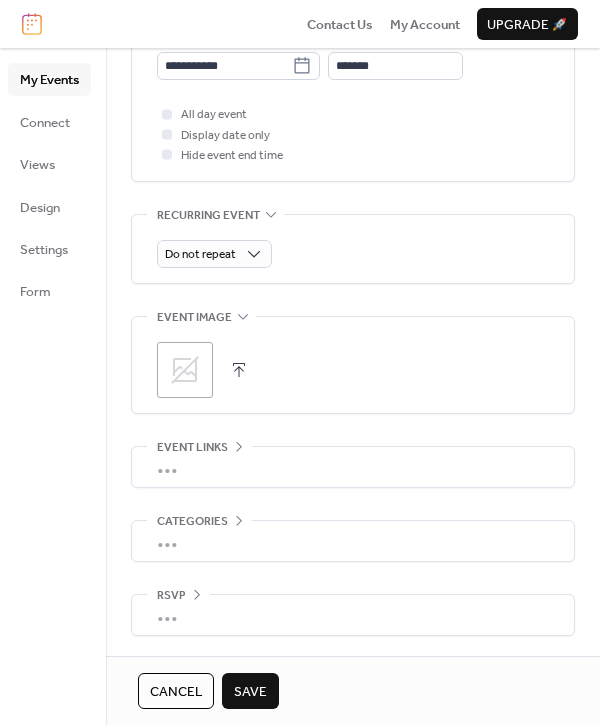 click 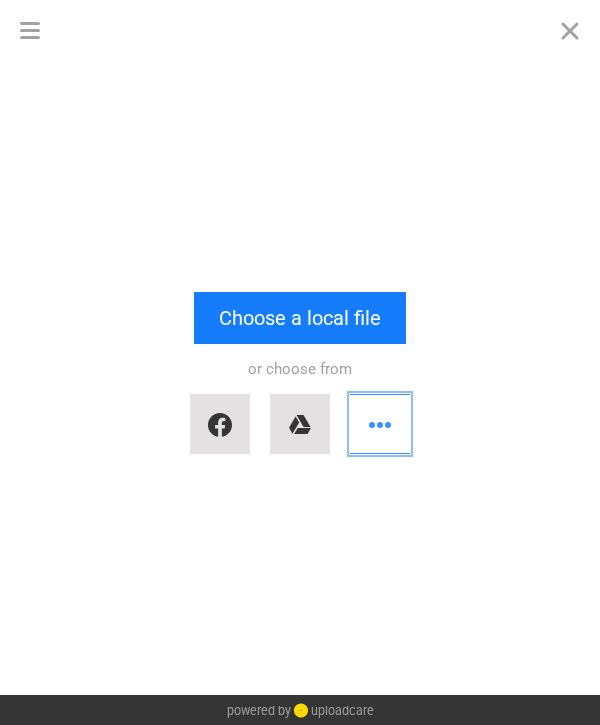 click at bounding box center (380, 424) 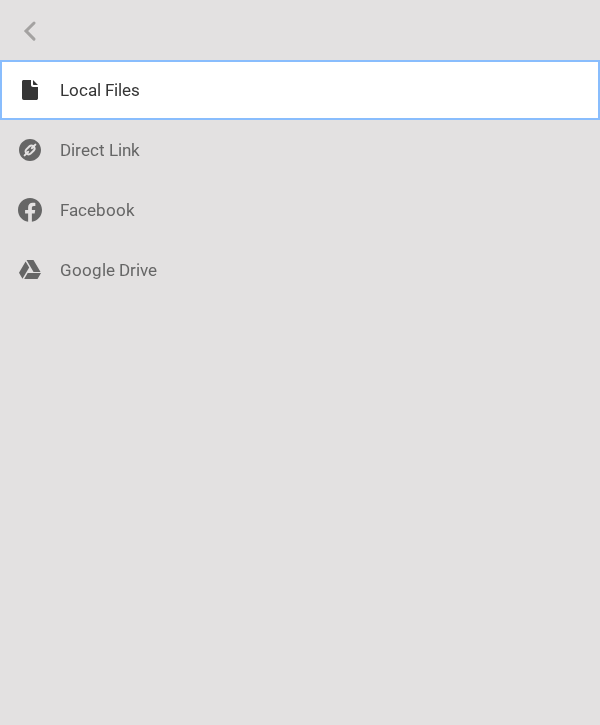 click at bounding box center (300, 90) 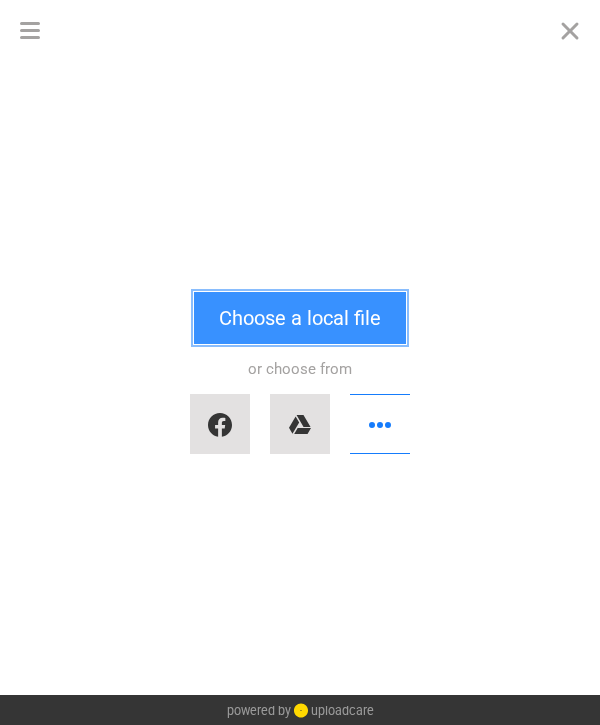 click on "Choose a local file" at bounding box center (300, 318) 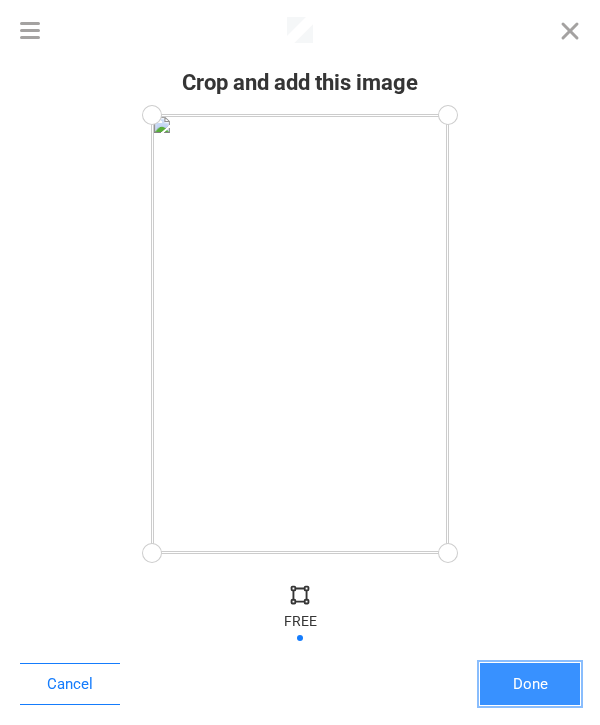click on "Done" at bounding box center (530, 684) 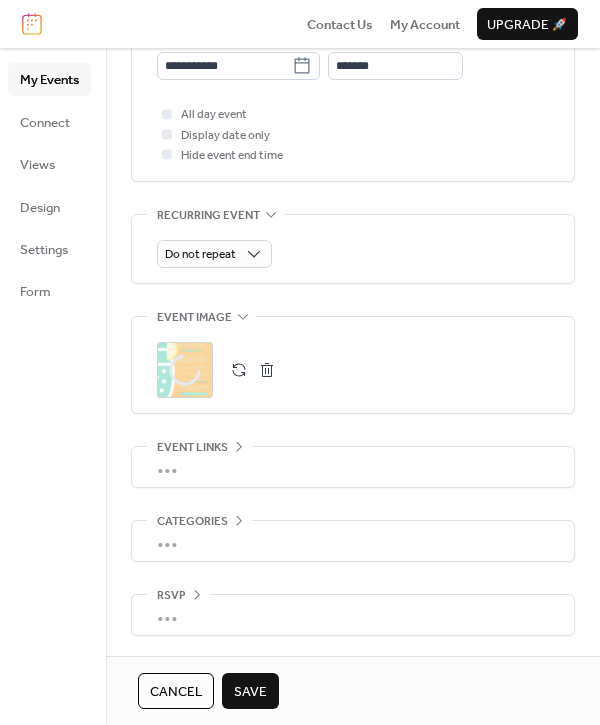 click on "•••" at bounding box center [353, 467] 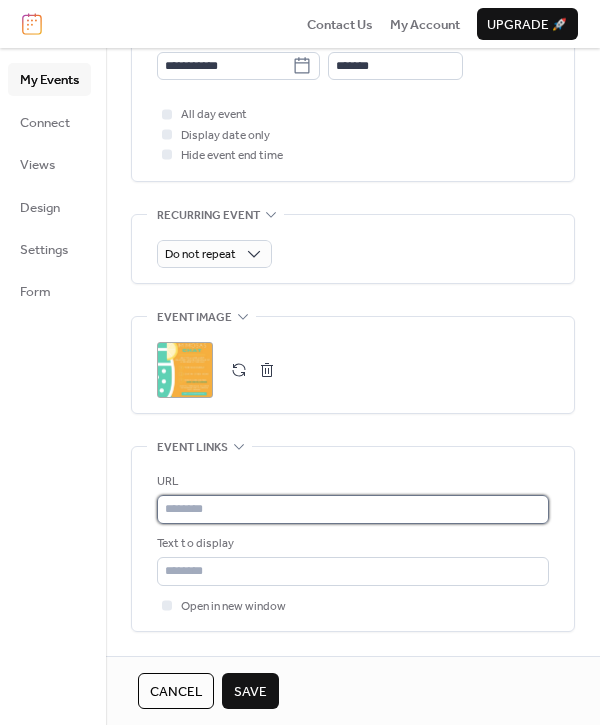 click at bounding box center (353, 509) 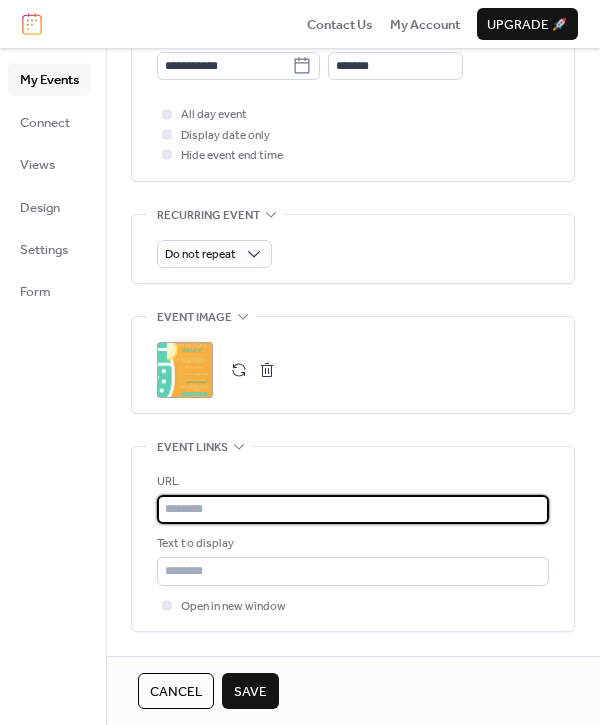 paste on "**********" 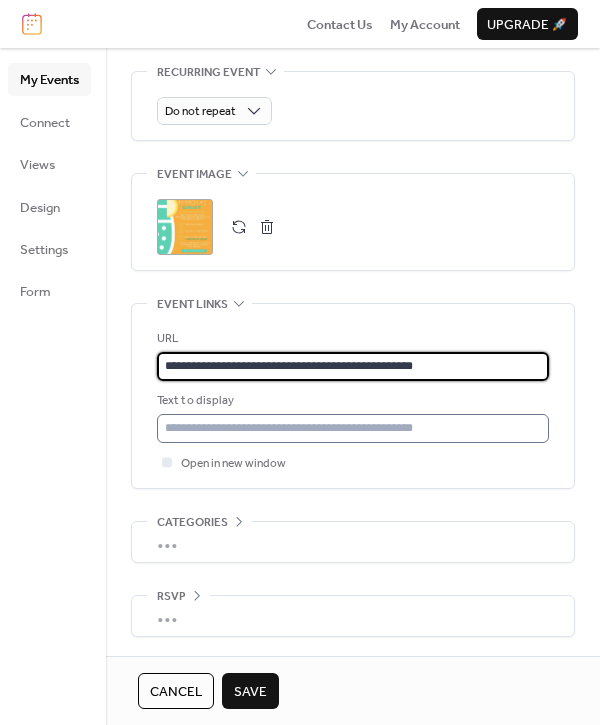 scroll, scrollTop: 938, scrollLeft: 0, axis: vertical 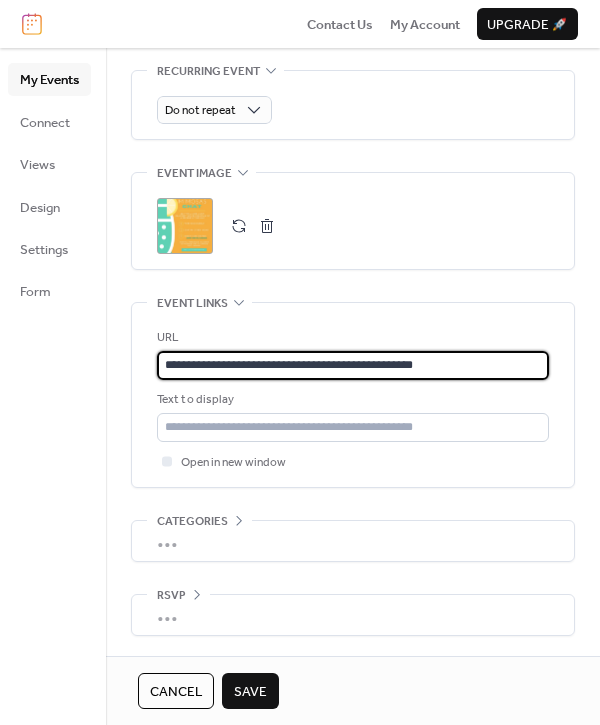 type on "**********" 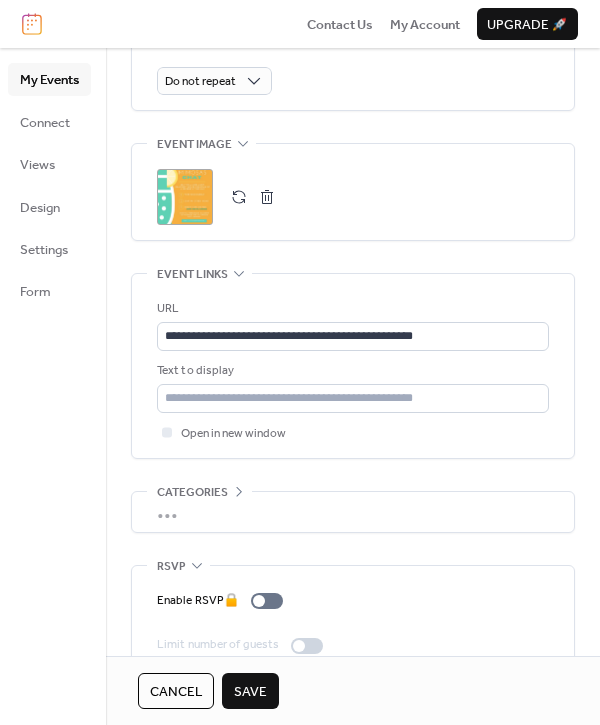 scroll, scrollTop: 1003, scrollLeft: 0, axis: vertical 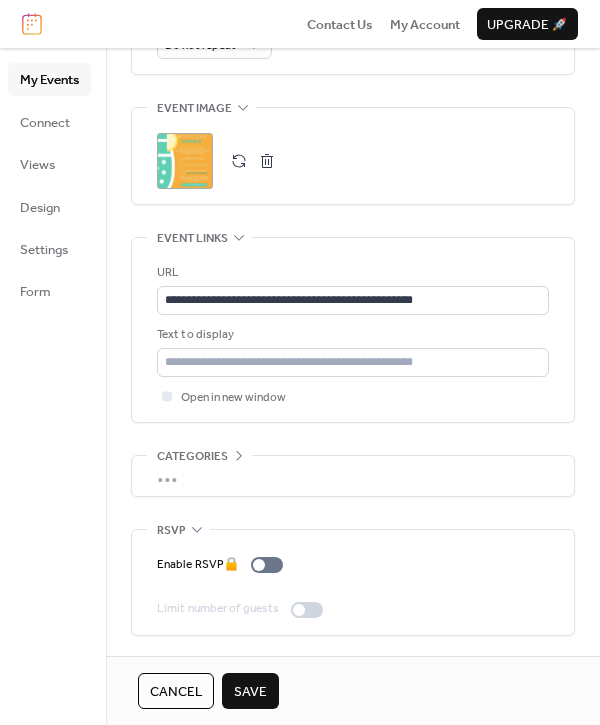 click on "Save" at bounding box center [250, 692] 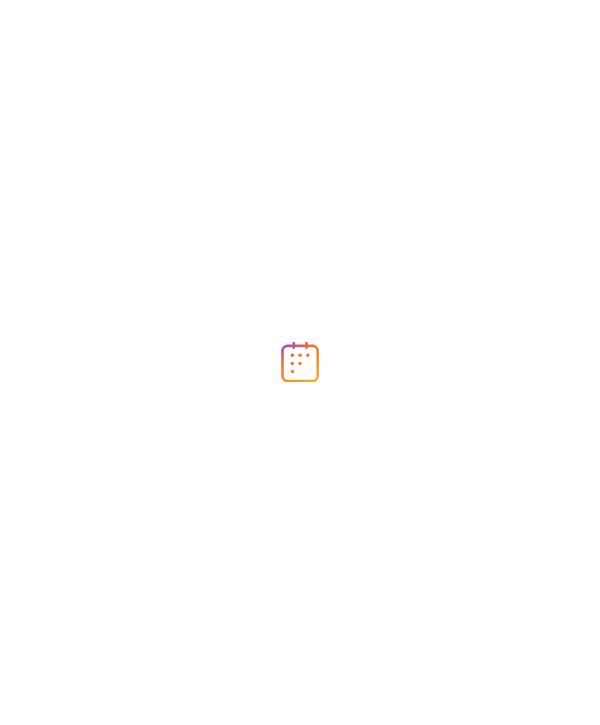 scroll, scrollTop: 0, scrollLeft: 0, axis: both 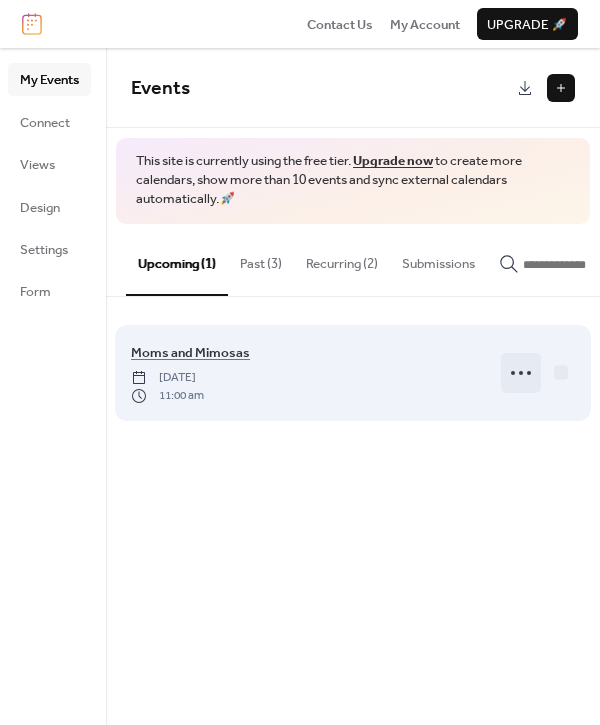 click 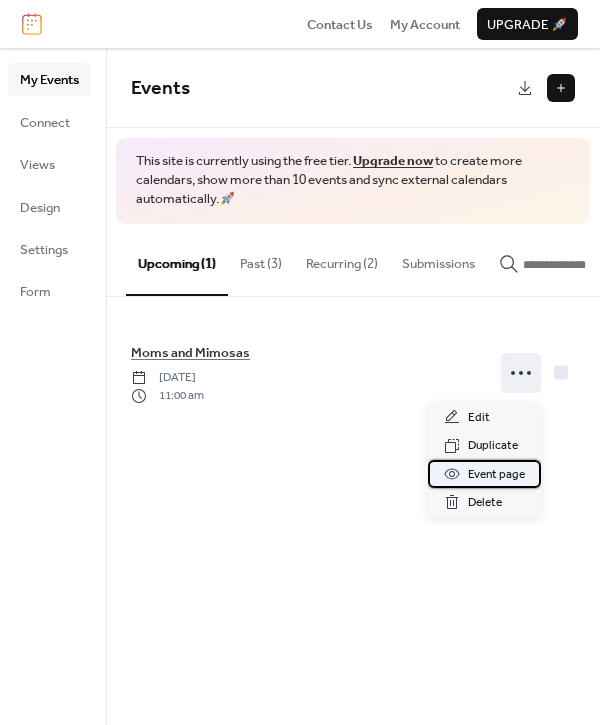 click on "Event page" at bounding box center (496, 475) 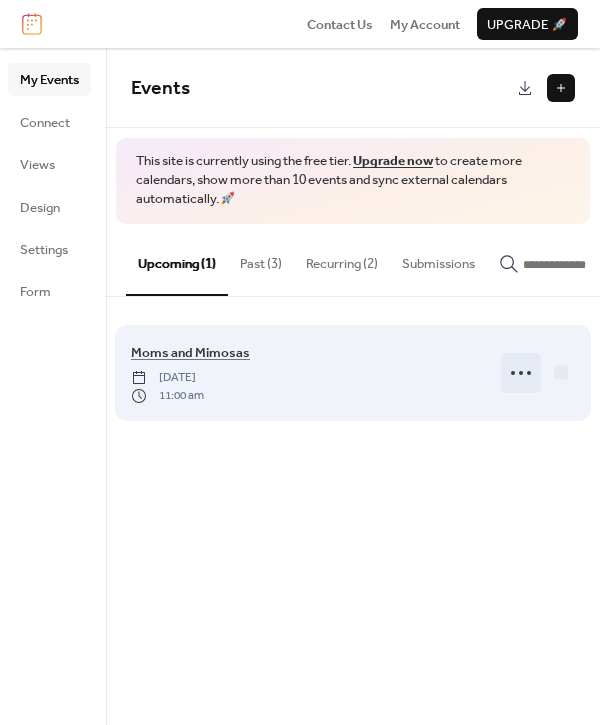 click 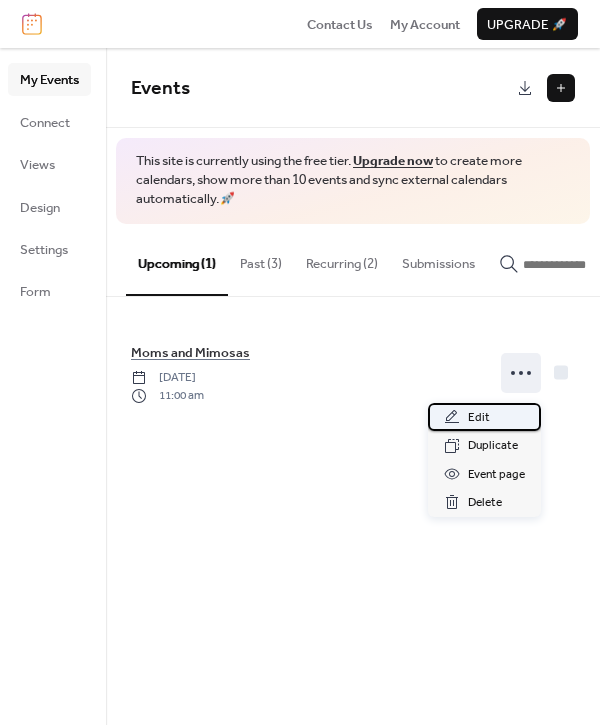 click on "Edit" at bounding box center [479, 418] 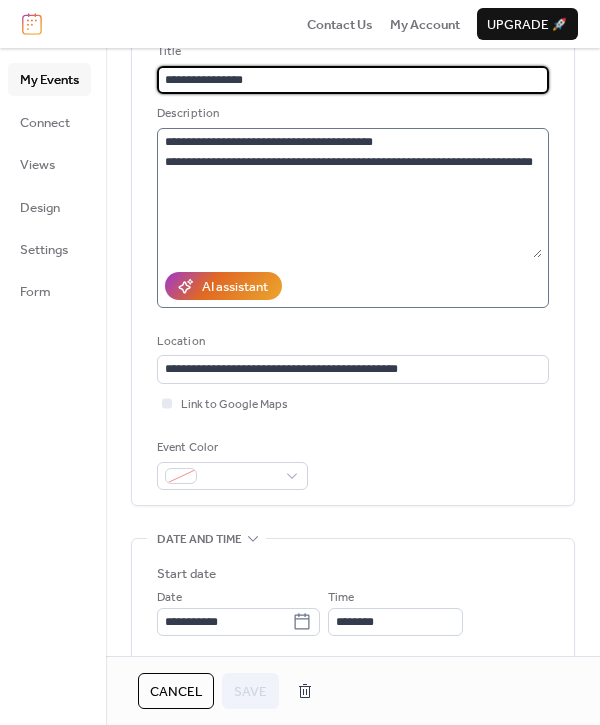 scroll, scrollTop: 281, scrollLeft: 0, axis: vertical 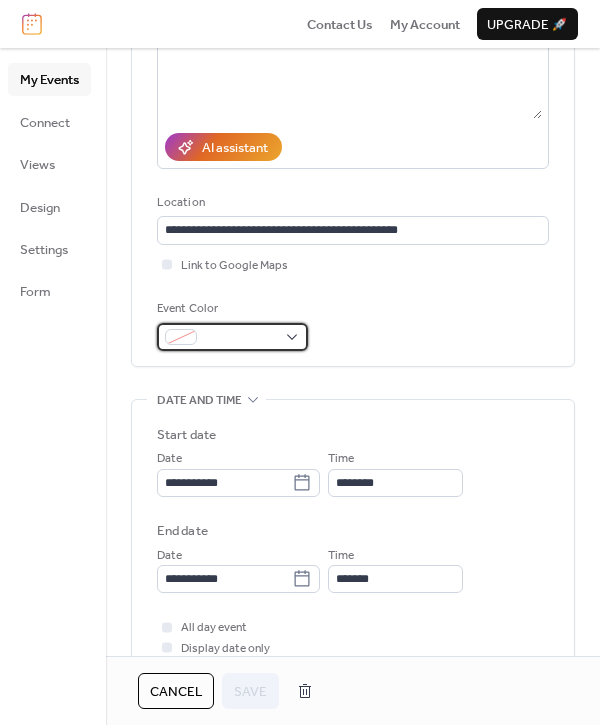 click at bounding box center (232, 337) 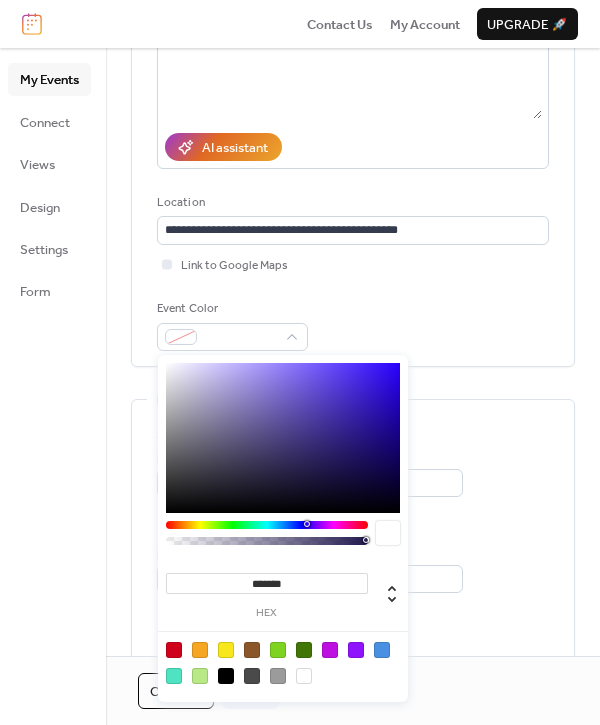 click at bounding box center (174, 676) 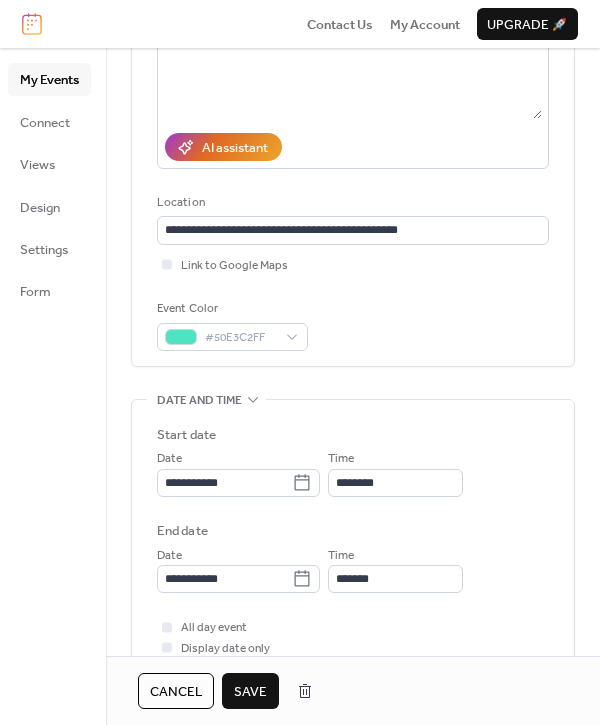 click on "**********" at bounding box center (353, 547) 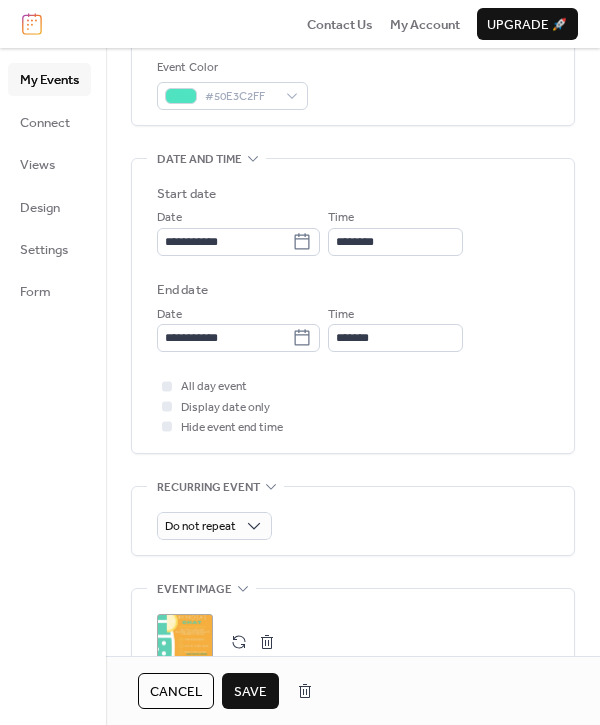 scroll, scrollTop: 531, scrollLeft: 0, axis: vertical 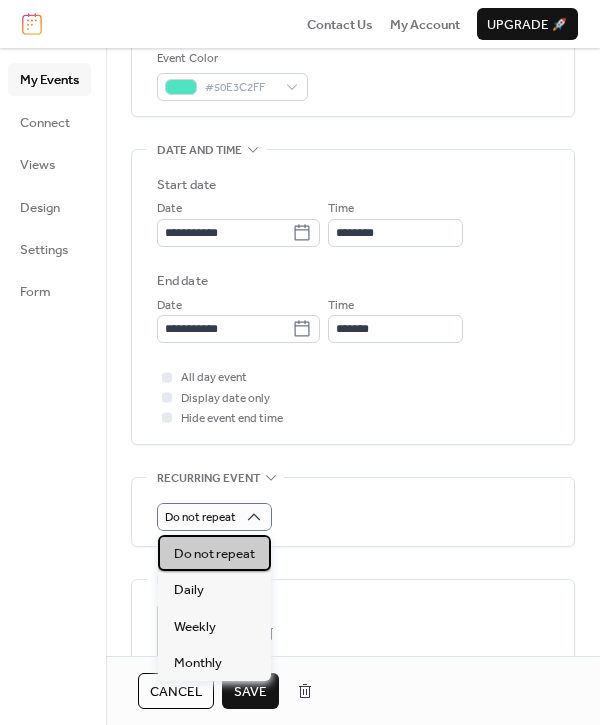 click on "Do not repeat" at bounding box center [214, 554] 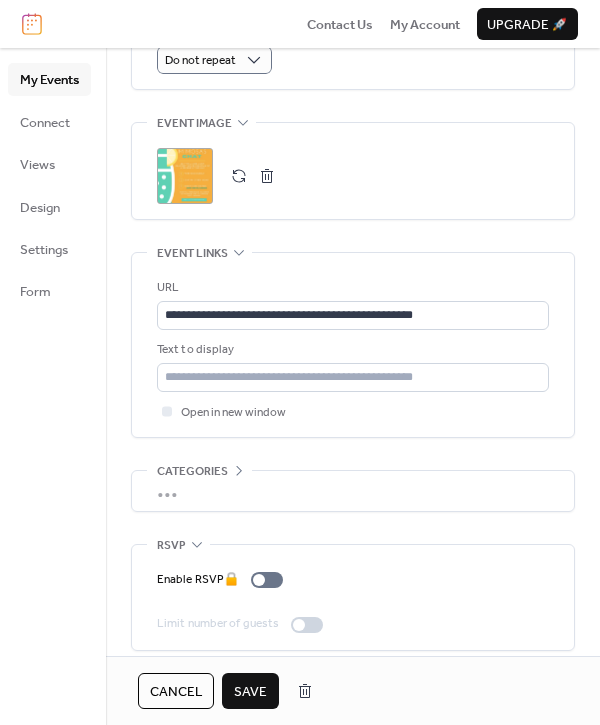 scroll, scrollTop: 1003, scrollLeft: 0, axis: vertical 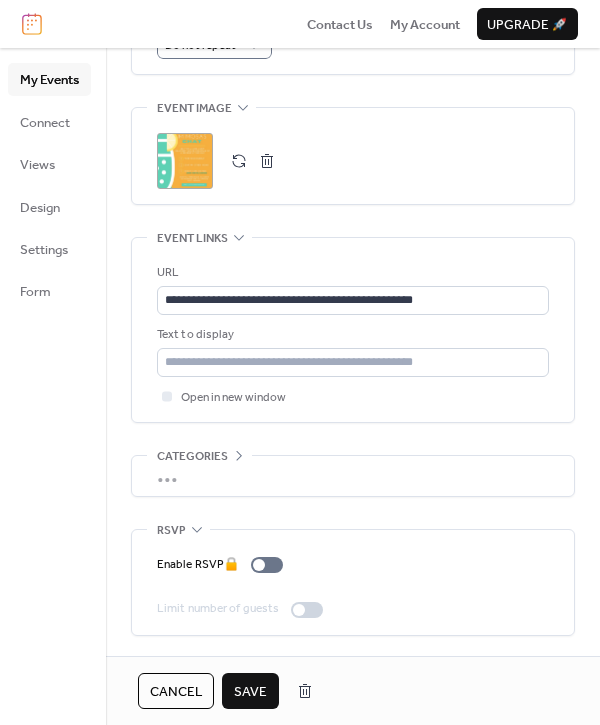 click on "Save" at bounding box center [250, 692] 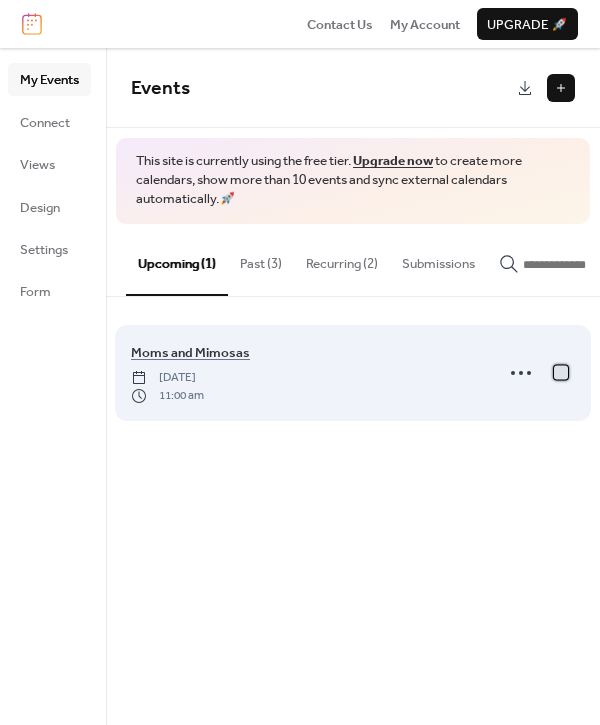 click at bounding box center [561, 372] 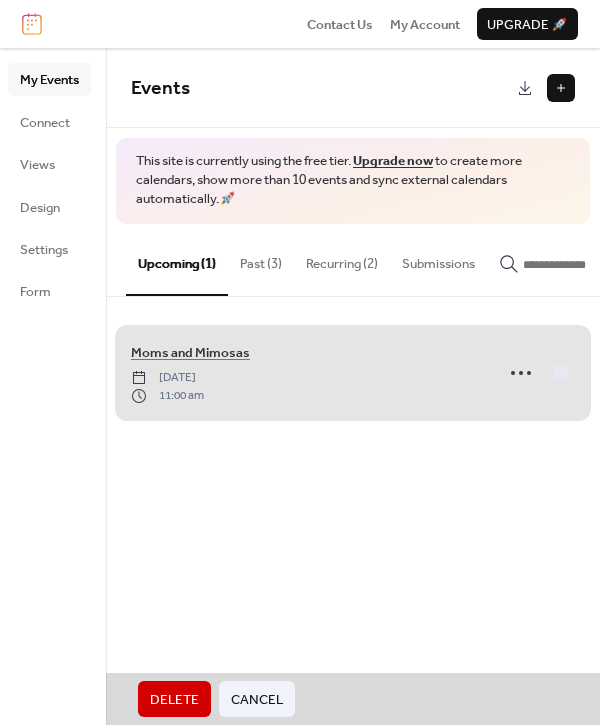 click on "Cancel" at bounding box center [257, 700] 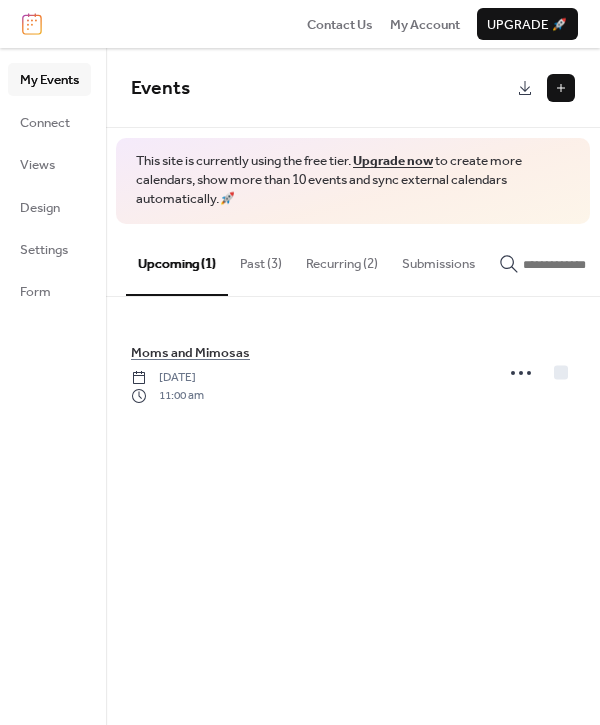 click on "Past  (3)" at bounding box center (261, 259) 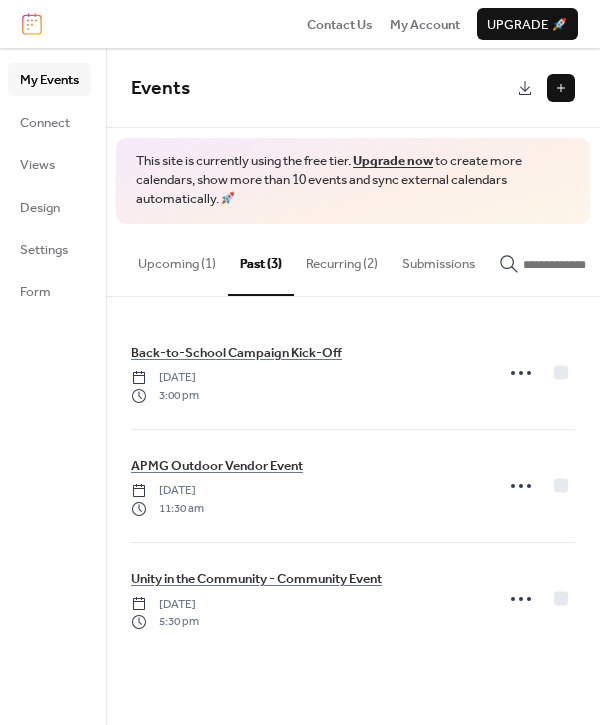 click on "Recurring  (2)" at bounding box center [342, 259] 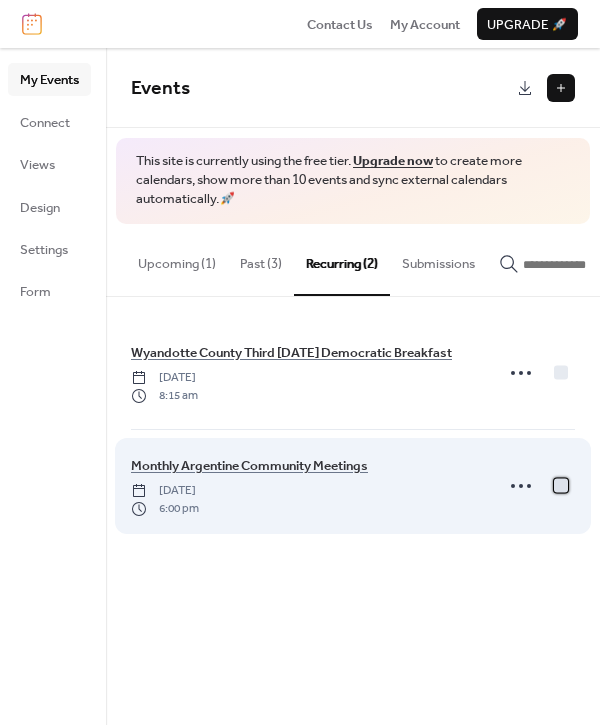 click at bounding box center [561, 485] 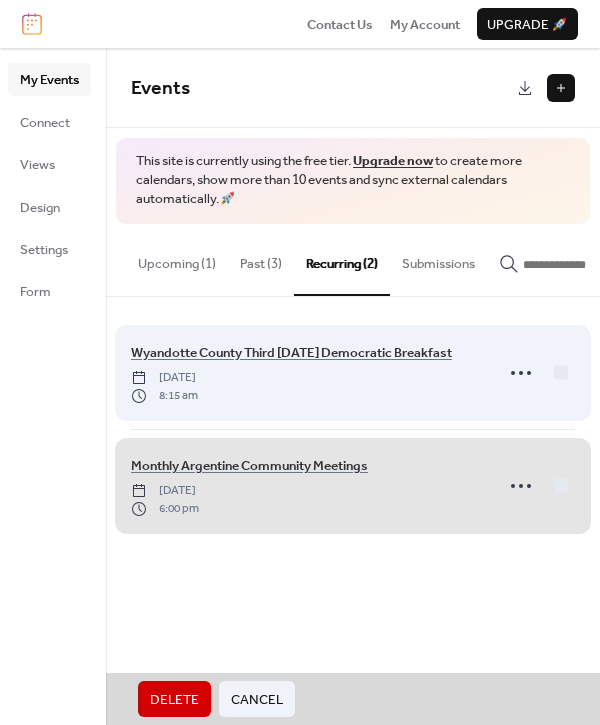 click on "Wyandotte County Third Saturday Democratic Breakfast Saturday, June 15, 2024 8:15 am" at bounding box center (353, 373) 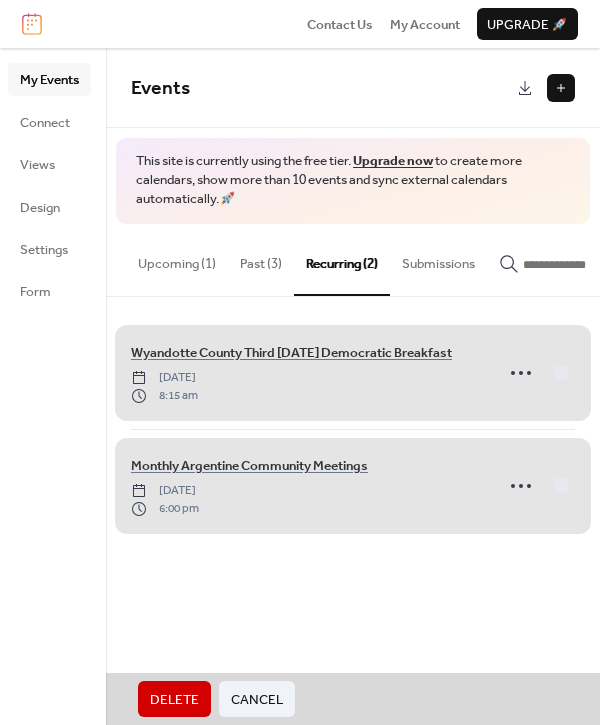 click on "Delete" at bounding box center (174, 700) 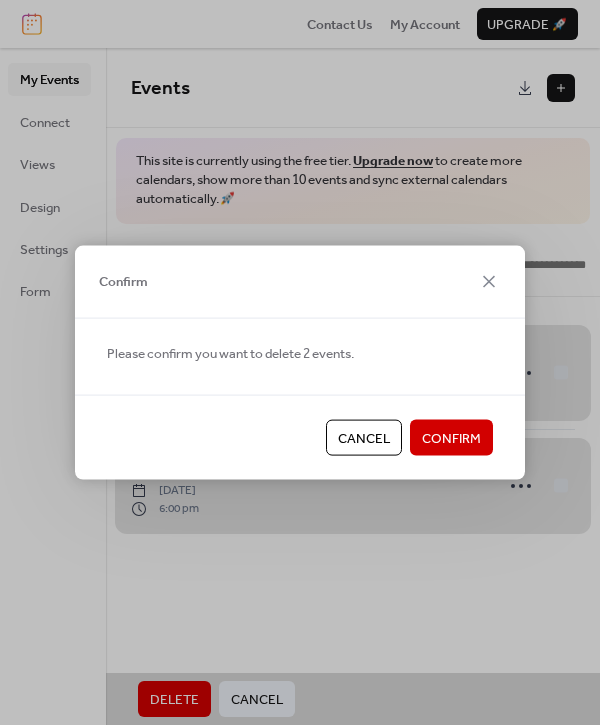 click on "Confirm" at bounding box center [451, 439] 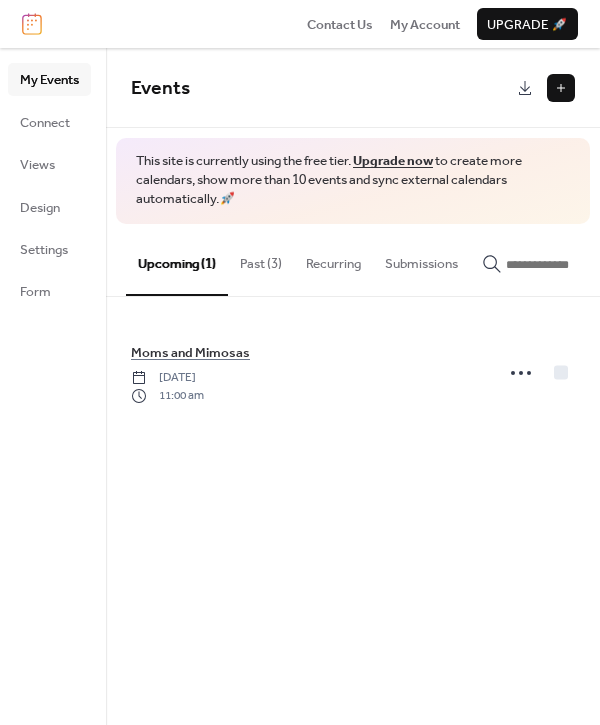 scroll, scrollTop: 0, scrollLeft: 0, axis: both 